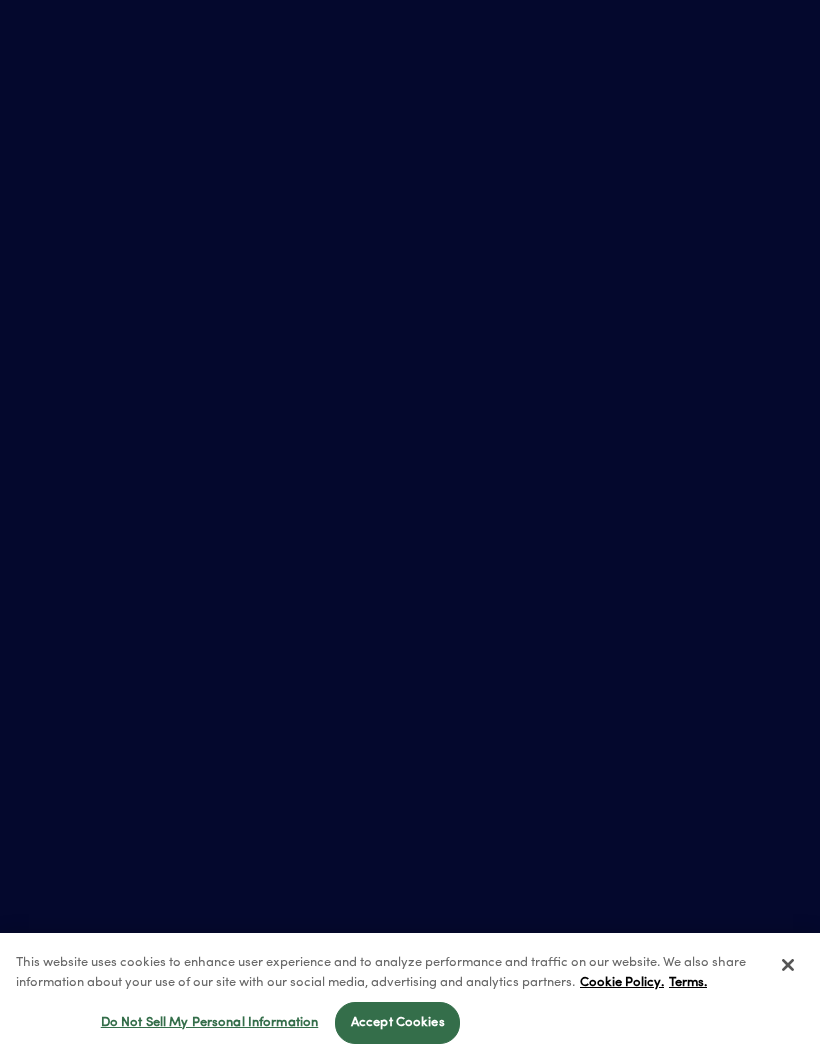 scroll, scrollTop: 0, scrollLeft: 0, axis: both 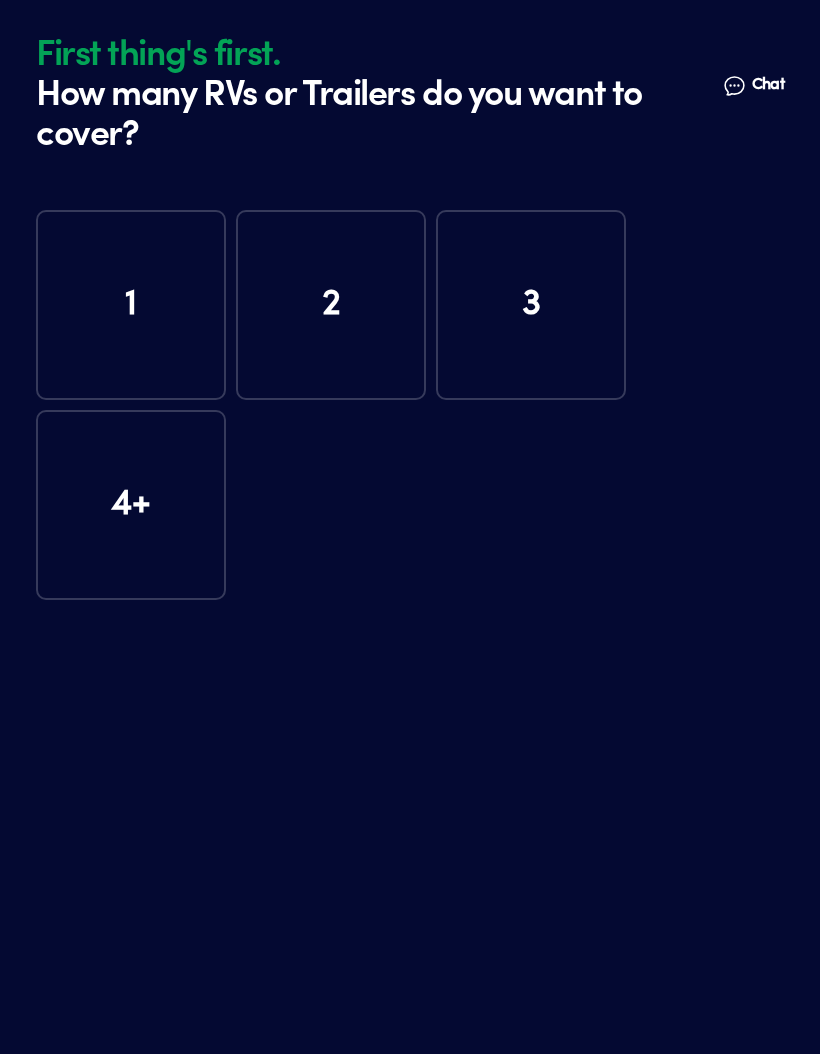 click on "1" at bounding box center [131, 305] 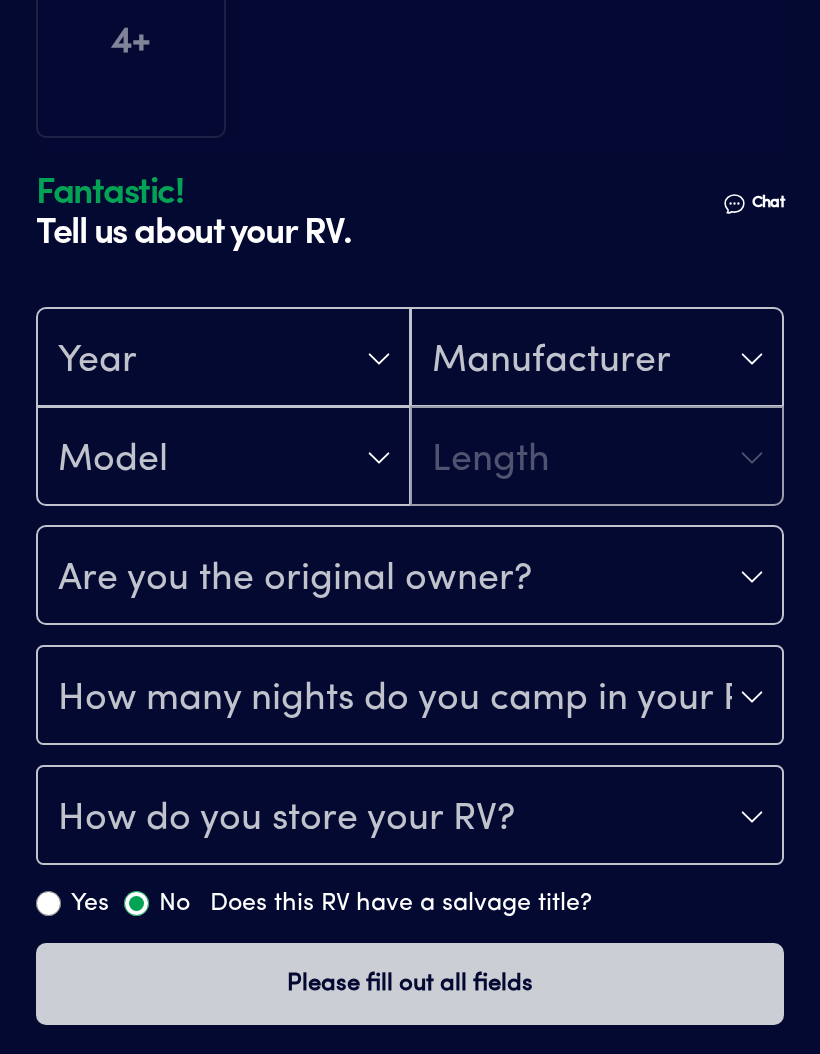 scroll, scrollTop: 431, scrollLeft: 0, axis: vertical 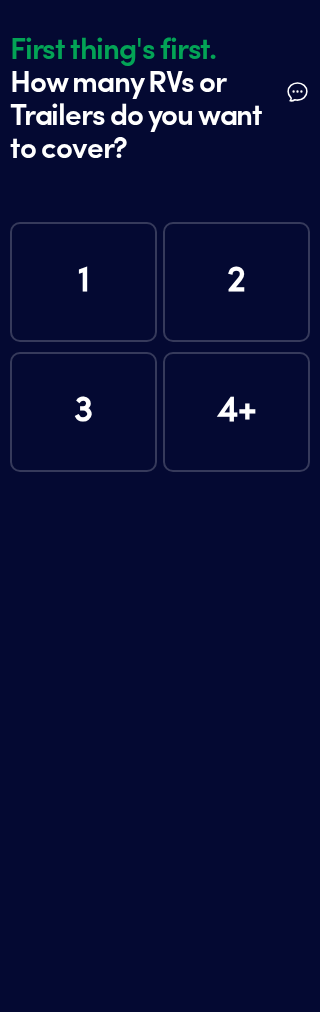 click on "1" at bounding box center (83, 282) 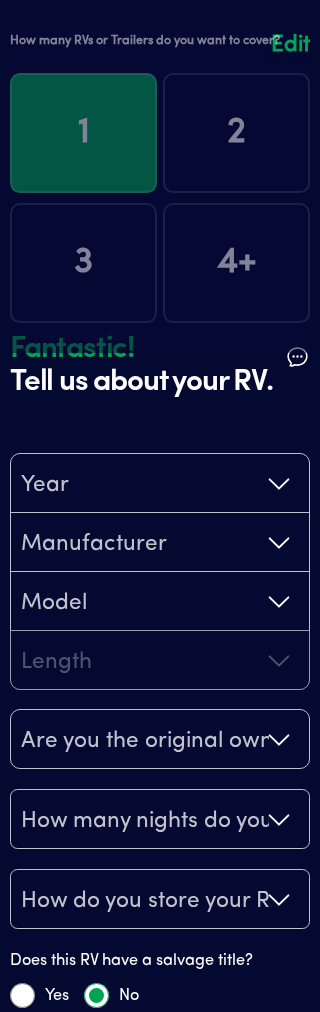scroll, scrollTop: 226, scrollLeft: 0, axis: vertical 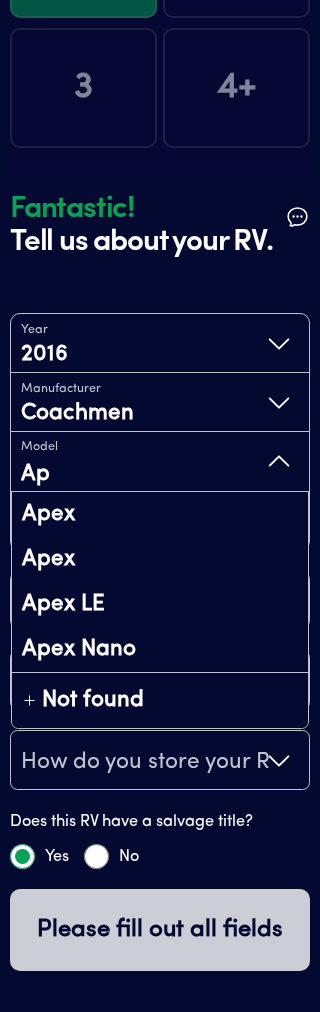 type on "A" 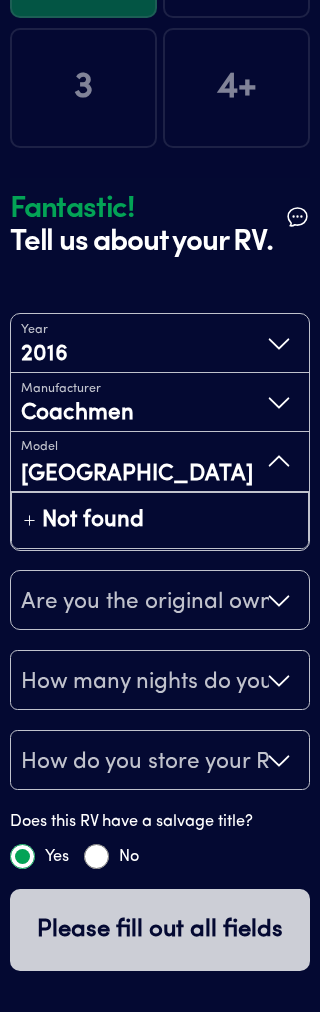 type on "Forest River Freelander" 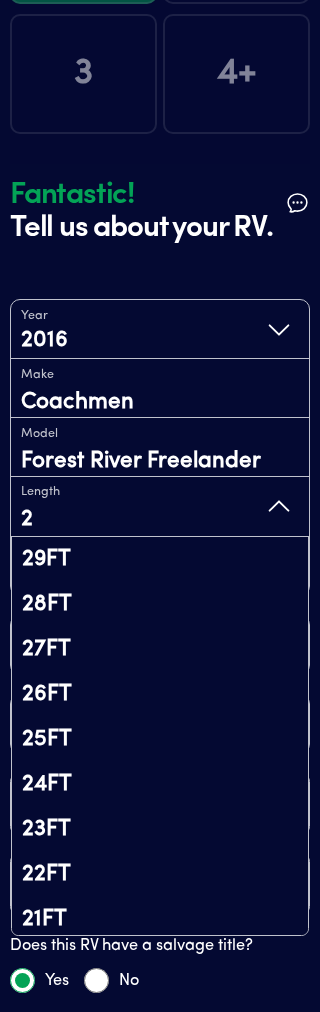 type on "24" 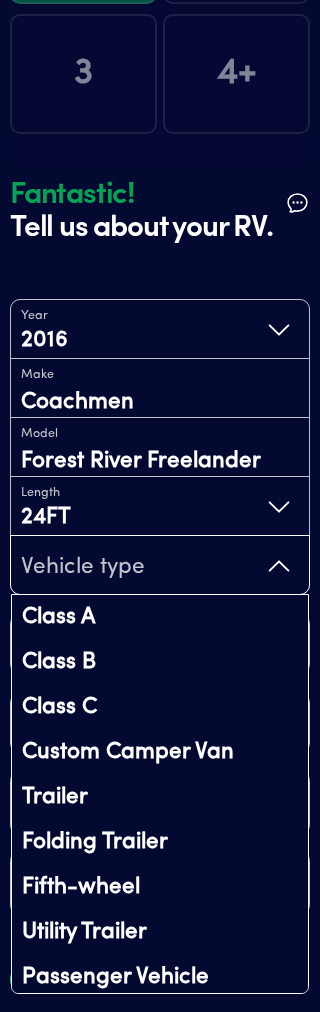 click on "Class C" at bounding box center [160, 707] 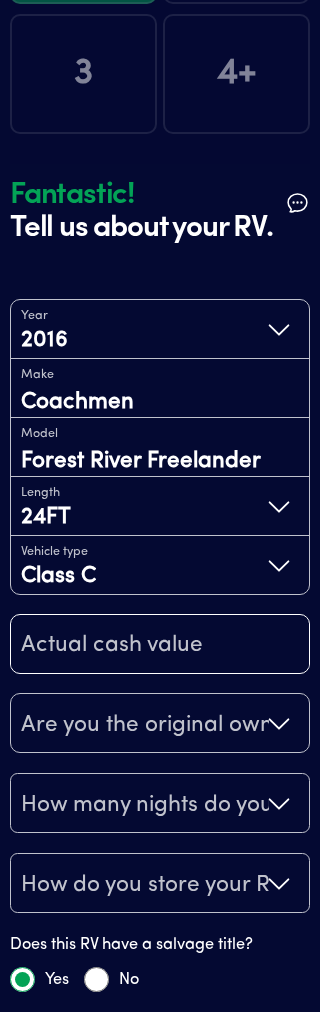 click at bounding box center (160, 646) 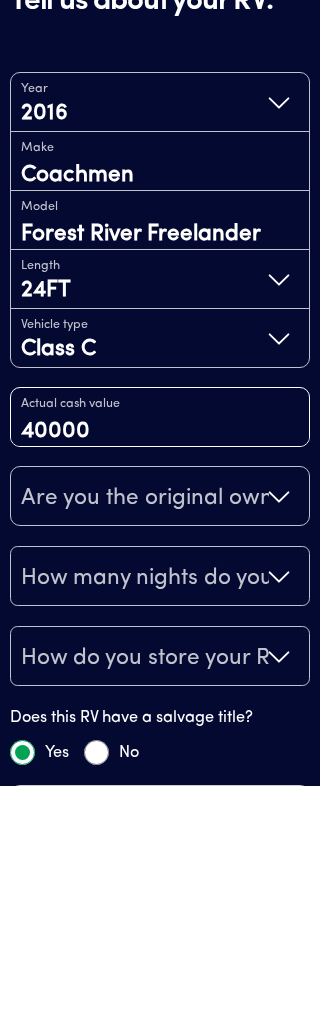 type on "40000" 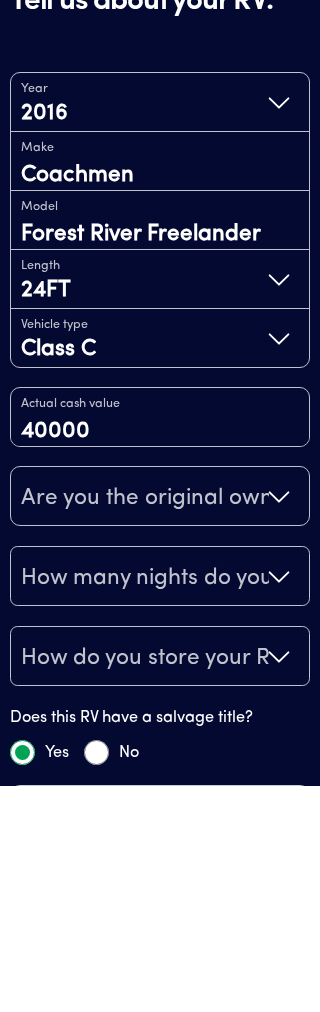 scroll, scrollTop: 364, scrollLeft: 0, axis: vertical 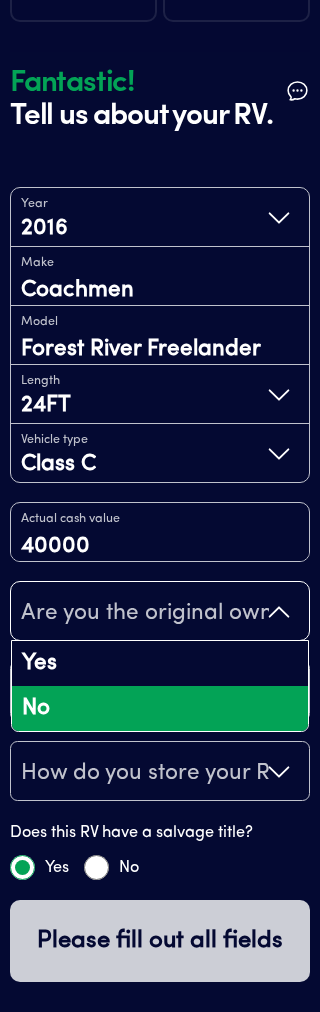 click on "No" at bounding box center [160, 708] 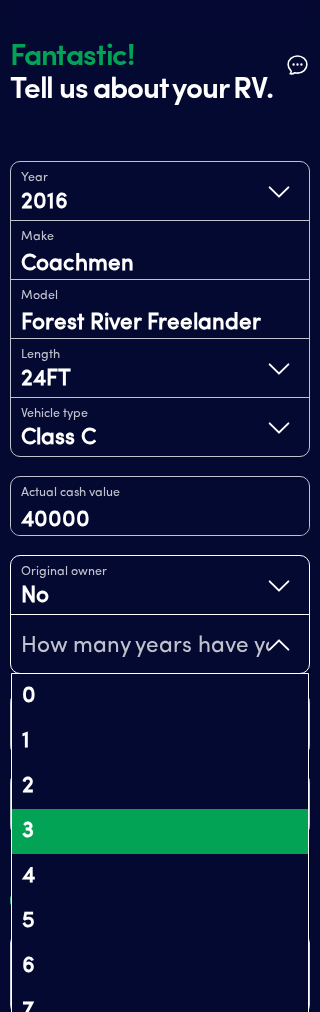 click on "3" at bounding box center (160, 831) 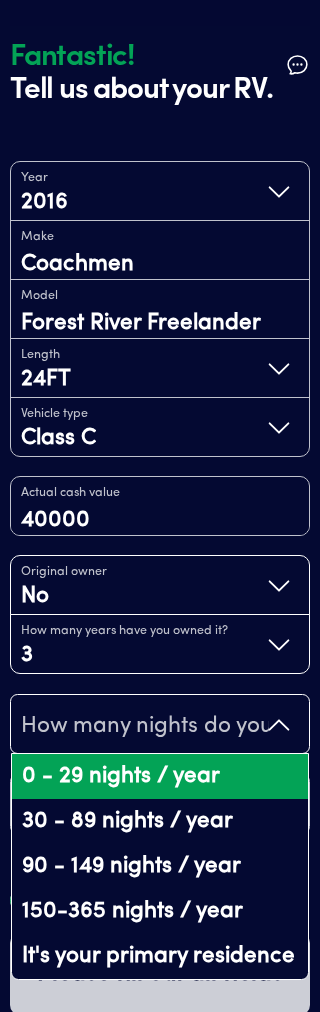 click on "0 - 29 nights / year" at bounding box center (160, 776) 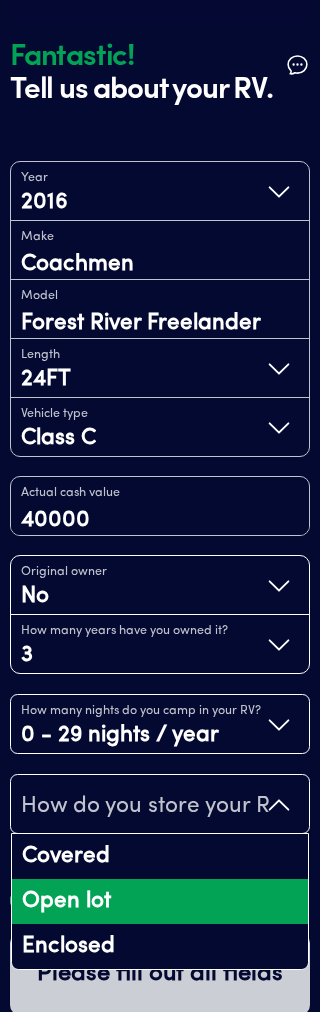 click on "Open lot" at bounding box center (160, 901) 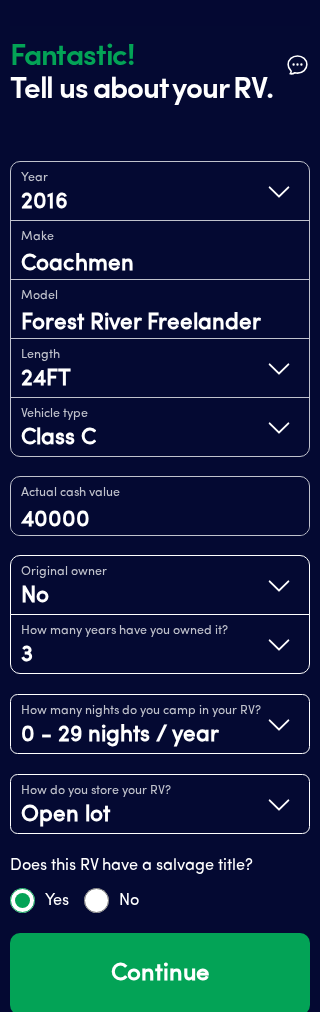 scroll, scrollTop: 397, scrollLeft: 0, axis: vertical 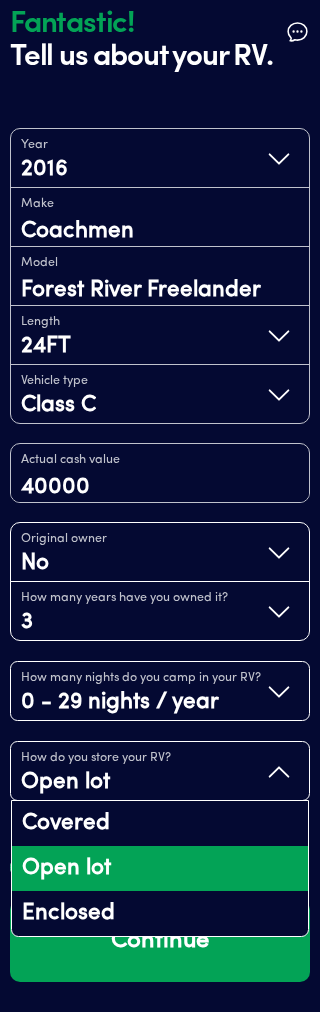 click on "Open lot" at bounding box center [160, 868] 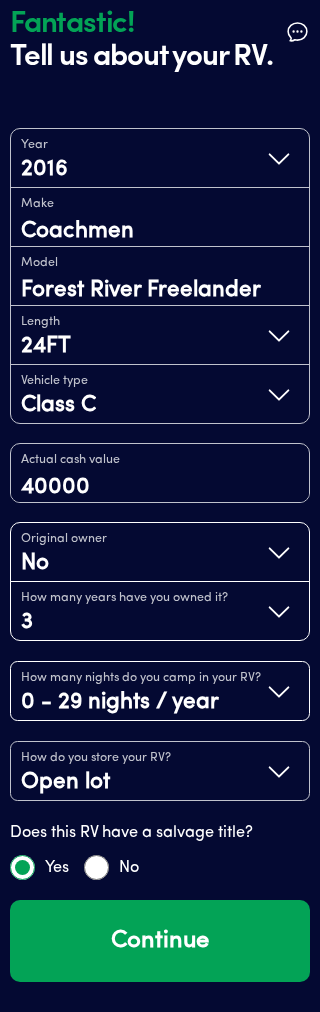 click on "Continue" at bounding box center (160, 941) 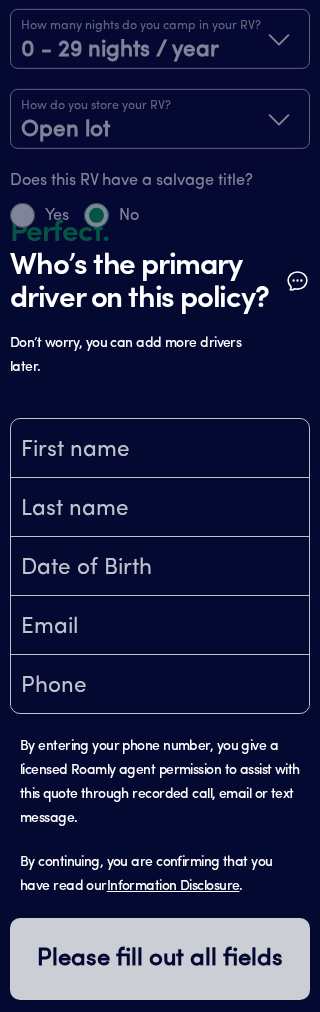 scroll, scrollTop: 1130, scrollLeft: 0, axis: vertical 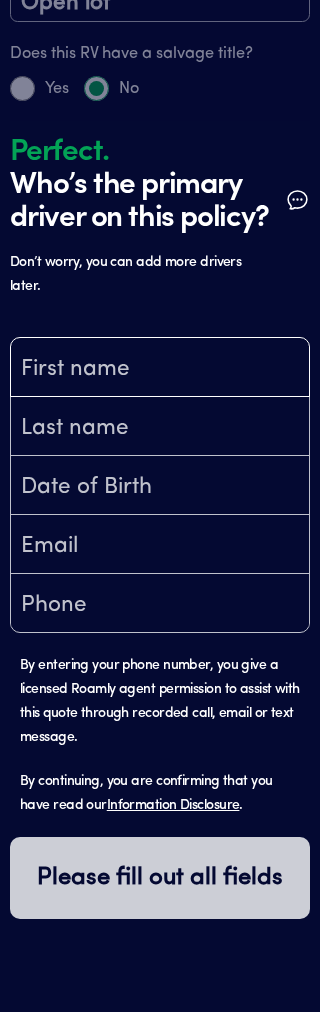 click at bounding box center (160, 369) 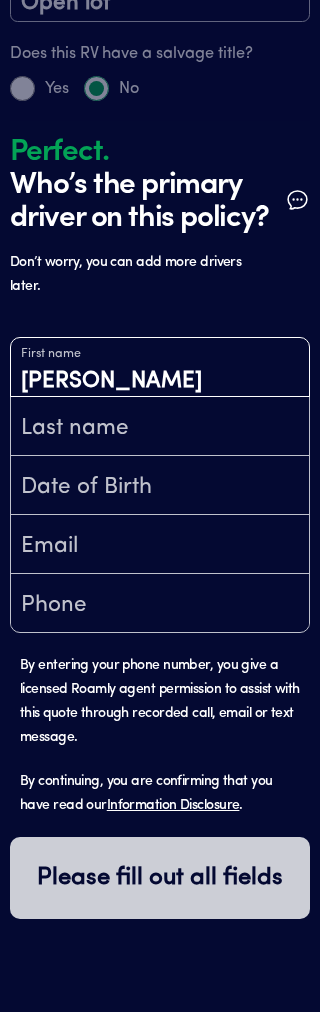 type on "[PERSON_NAME]" 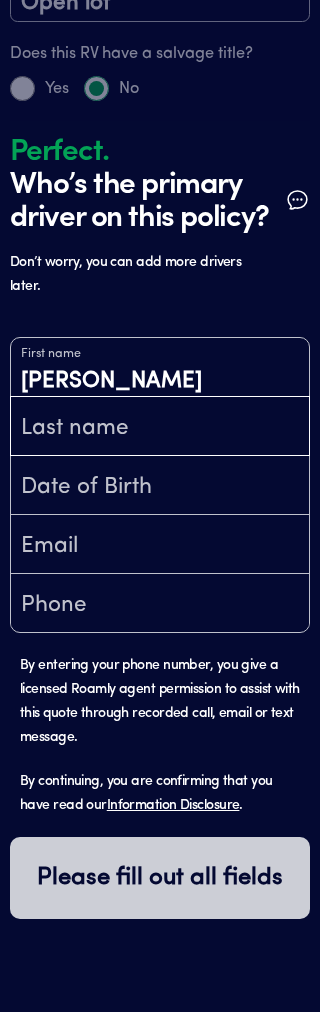 click at bounding box center (160, 428) 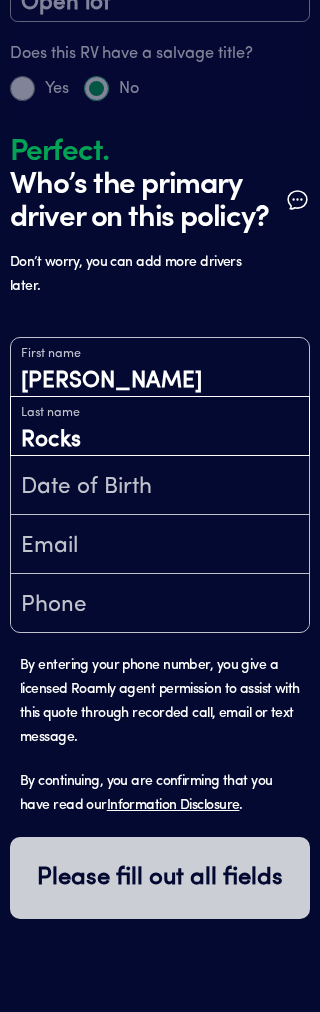 type on "Rocks" 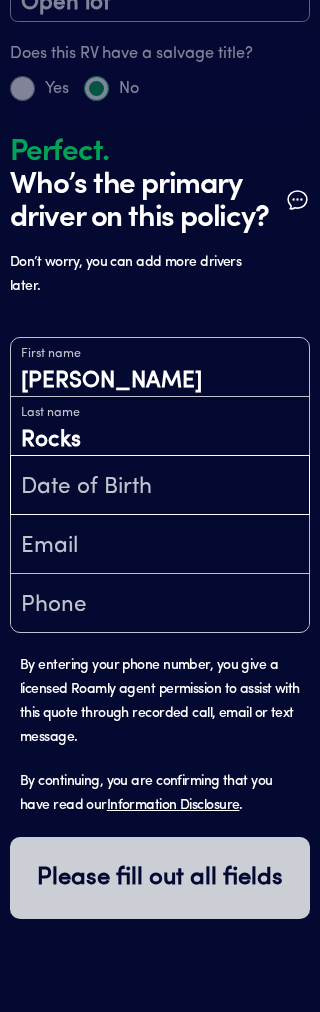click at bounding box center [160, 487] 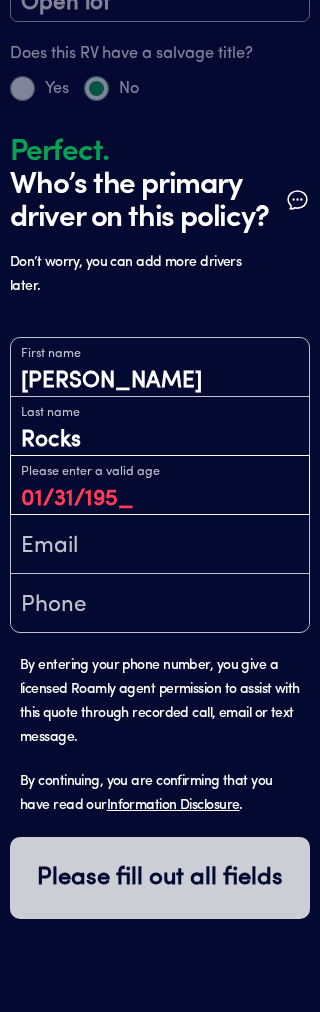 type on "[DATE]" 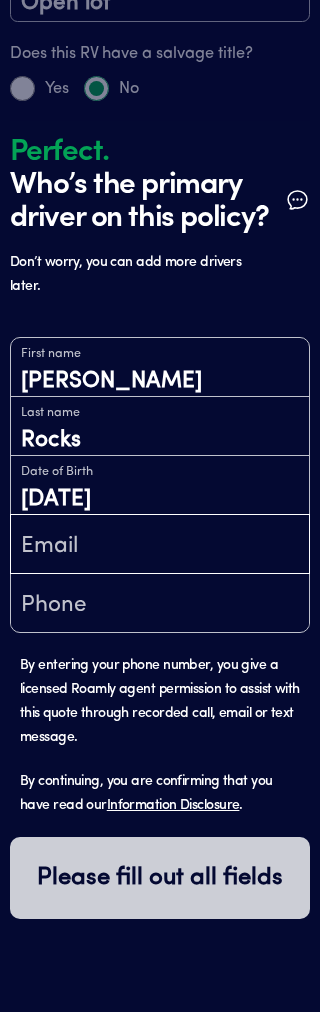 click at bounding box center [160, 546] 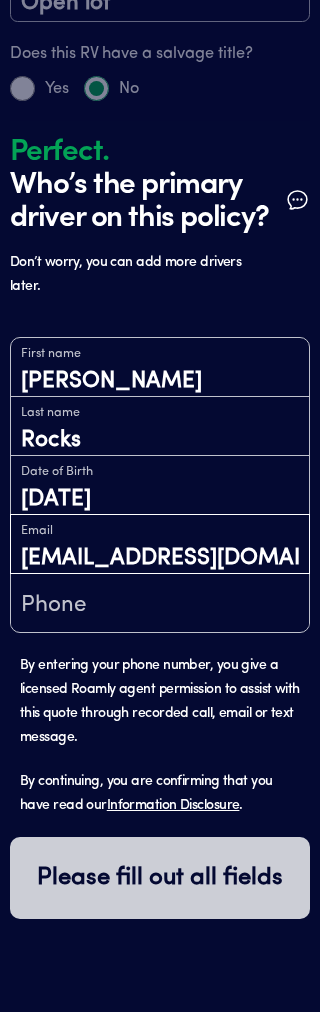 type on "[EMAIL_ADDRESS][DOMAIN_NAME]" 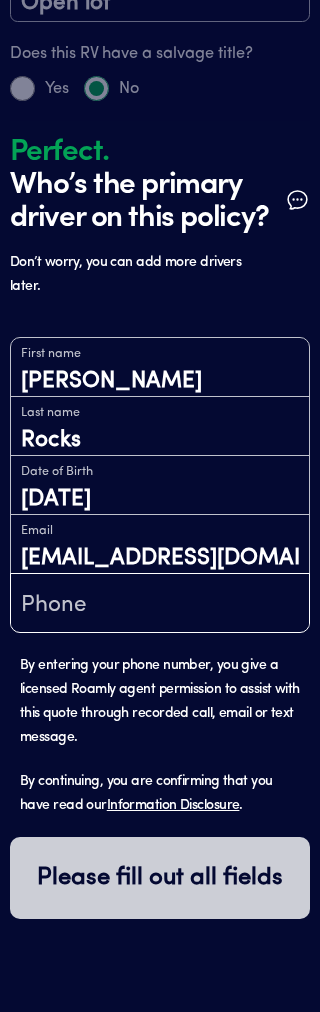 click at bounding box center (160, 605) 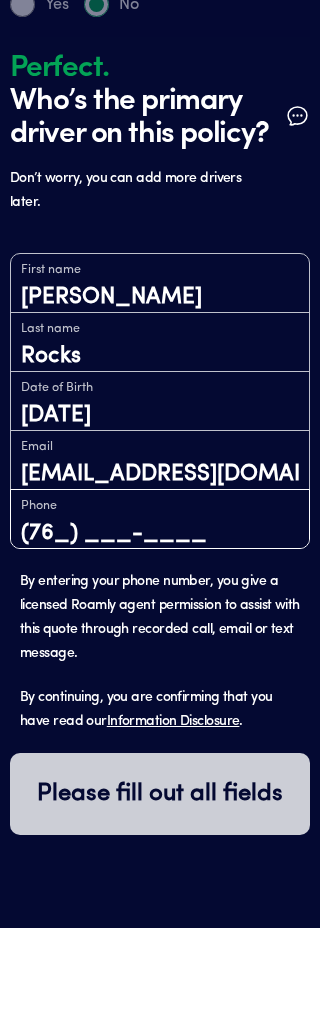 type on "(7__) ___-____" 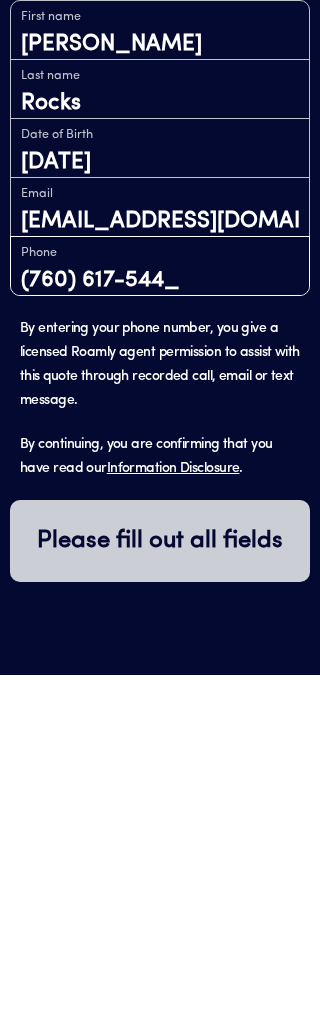 type on "[PHONE_NUMBER]" 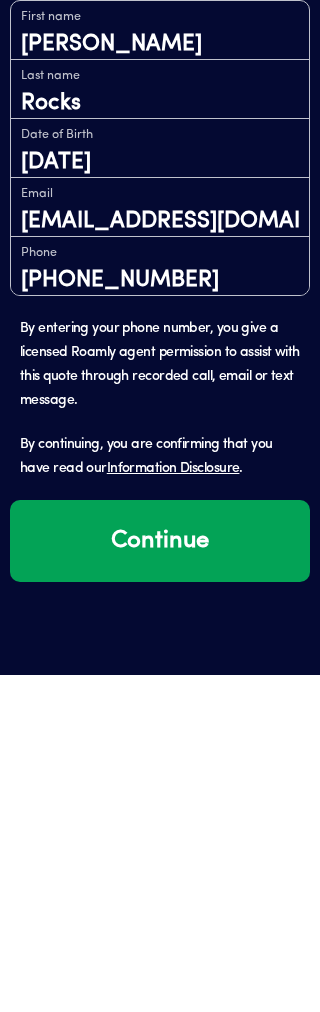 click on "Continue" at bounding box center (160, 878) 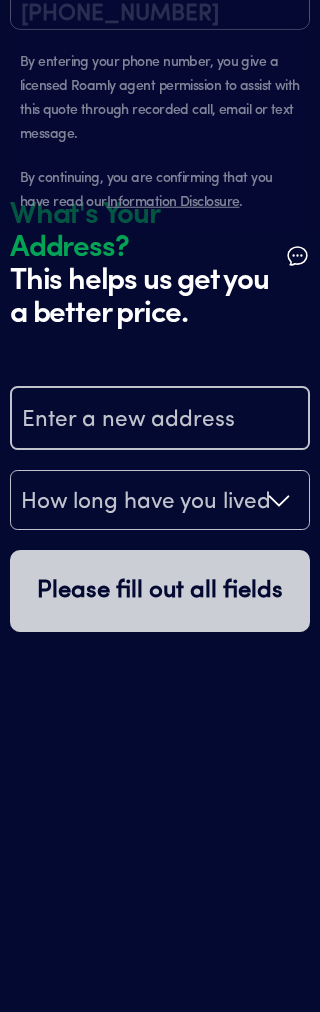 scroll, scrollTop: 1728, scrollLeft: 0, axis: vertical 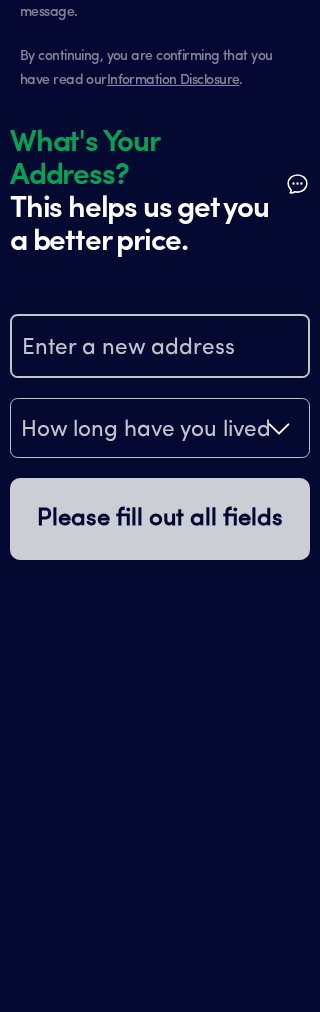 click at bounding box center [160, 348] 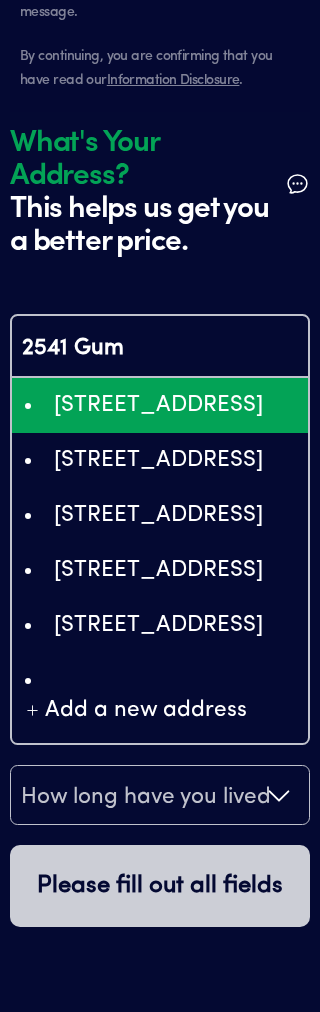 type on "ChIJt52xSSN_3IAR-enMrz_ioMI" 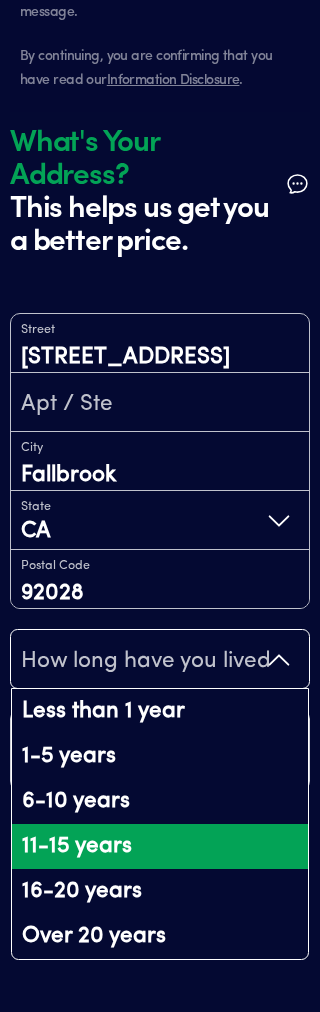 click on "11-15 years" at bounding box center (160, 846) 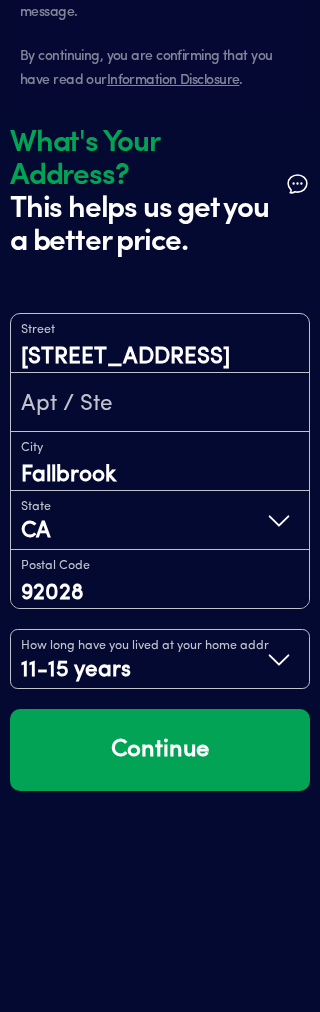 click on "Continue" at bounding box center (160, 750) 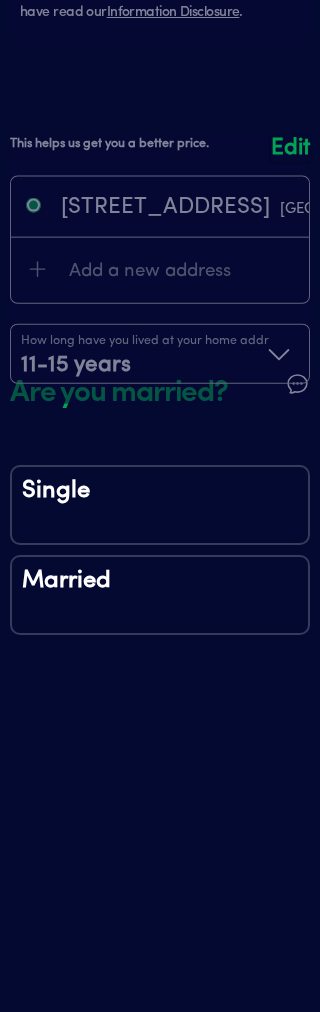 scroll, scrollTop: 1947, scrollLeft: 0, axis: vertical 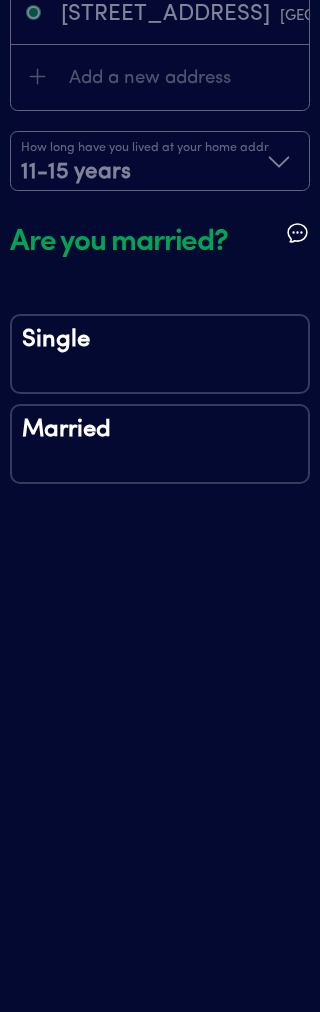 click on "Married" at bounding box center [160, 443] 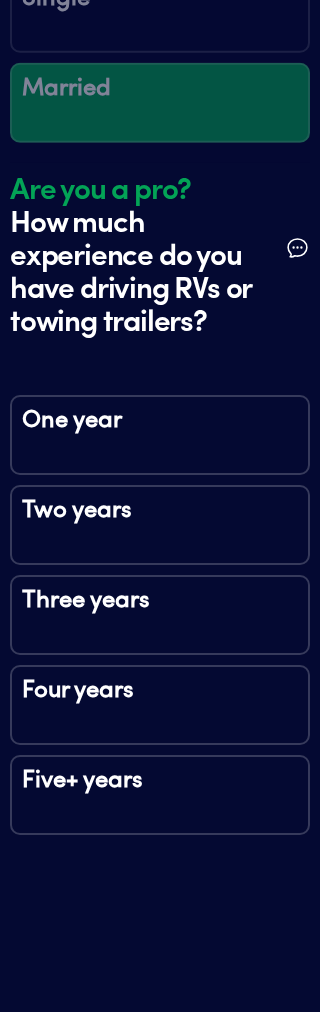 scroll, scrollTop: 2359, scrollLeft: 0, axis: vertical 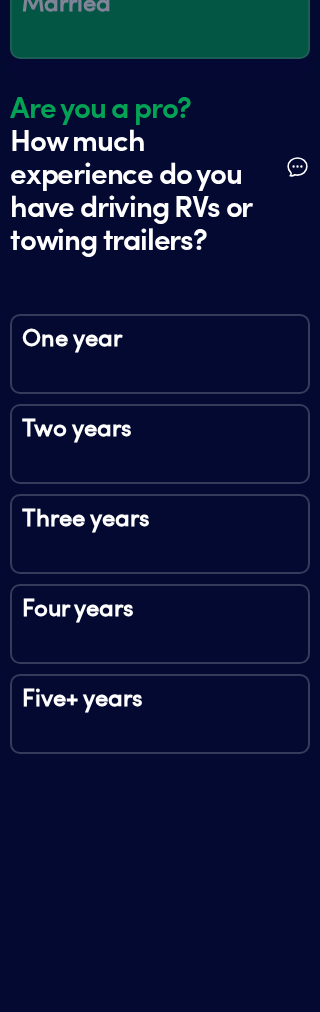 click on "Five+ years" at bounding box center [160, 713] 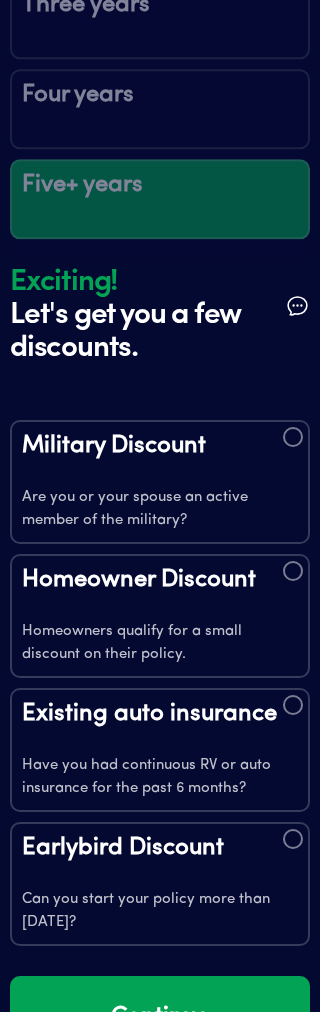 scroll, scrollTop: 2843, scrollLeft: 0, axis: vertical 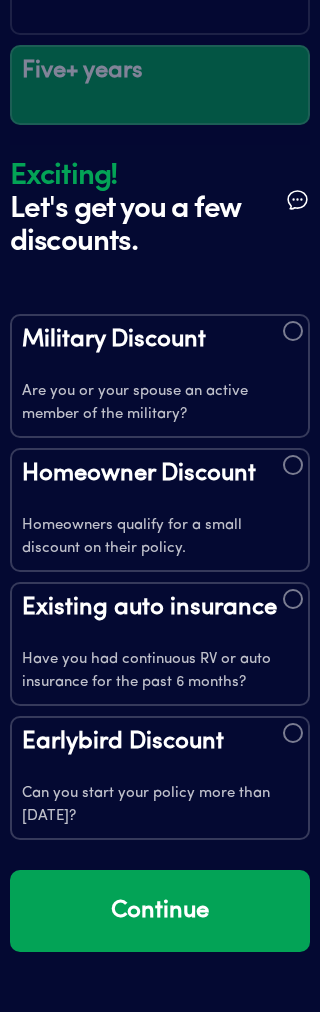 click on "Homeowner Discount Homeowners qualify for a small discount on their policy." at bounding box center [160, 510] 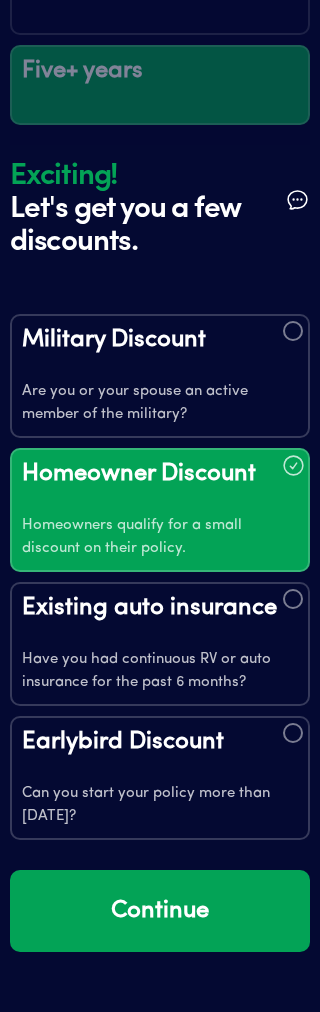 click at bounding box center (293, 599) 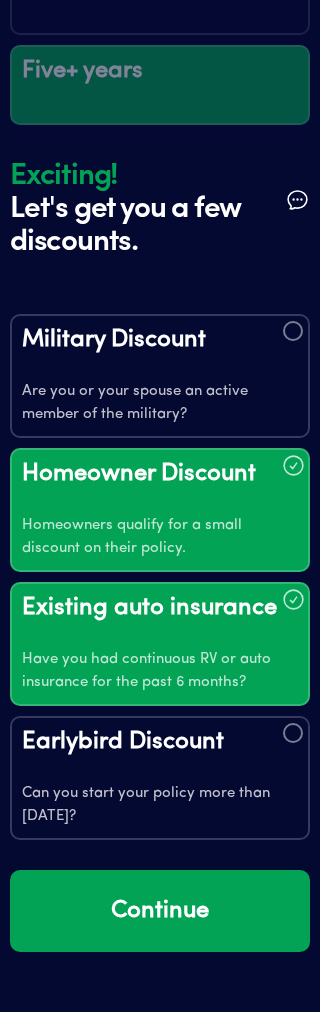 click on "Earlybird Discount Can you start your policy more than [DATE]?" at bounding box center (160, 778) 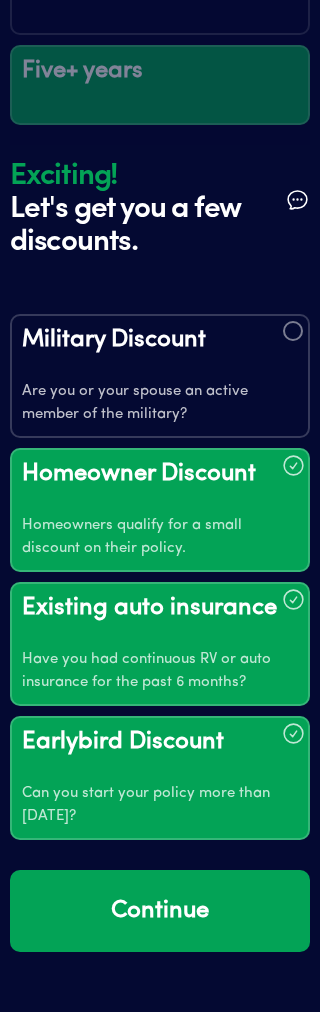 click on "Continue" at bounding box center (160, 911) 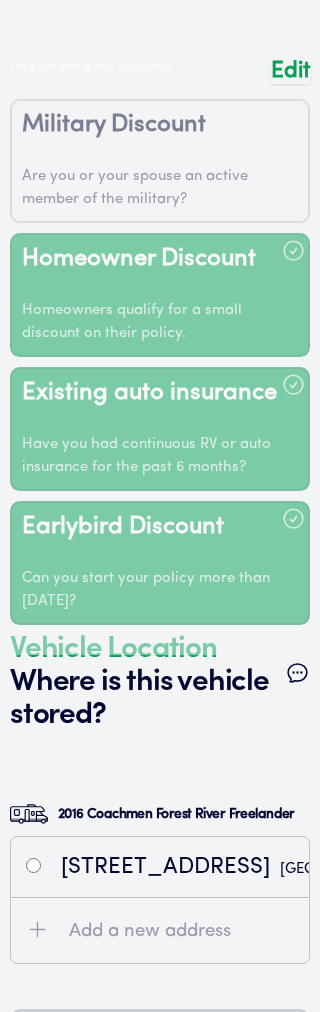 scroll, scrollTop: 3485, scrollLeft: 0, axis: vertical 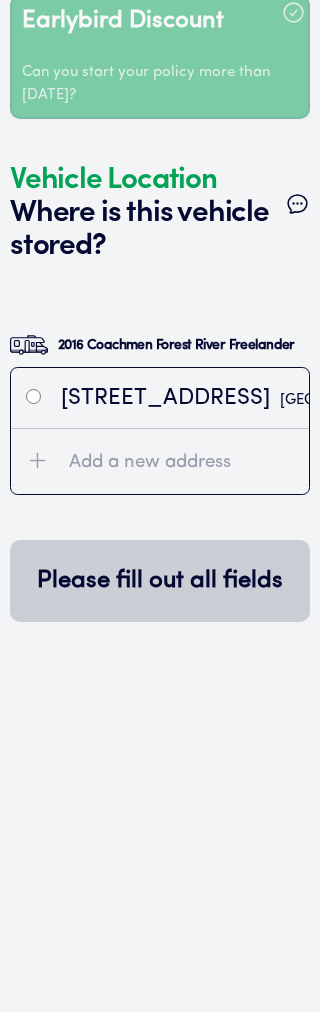 click on "[STREET_ADDRESS]" at bounding box center [160, 398] 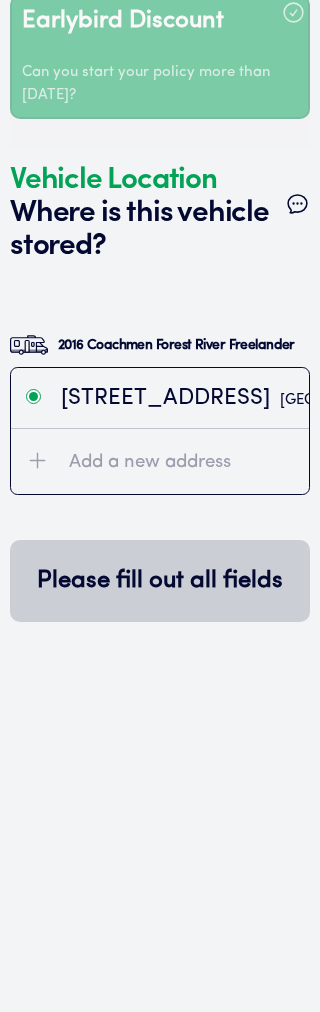 radio on "true" 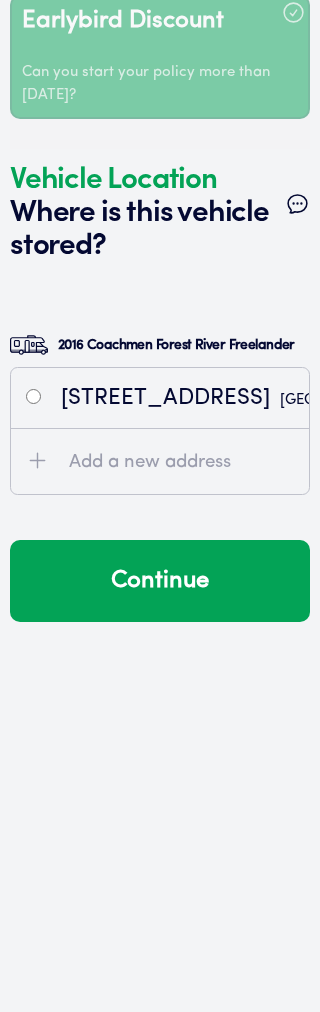 click on "Continue" at bounding box center (160, 581) 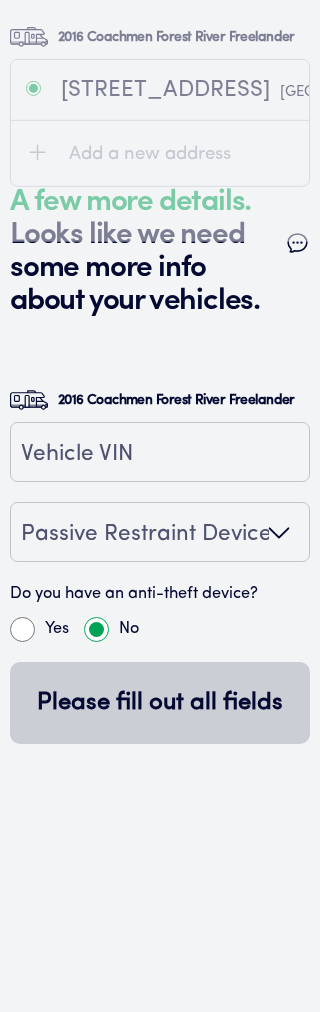 scroll, scrollTop: 3839, scrollLeft: 0, axis: vertical 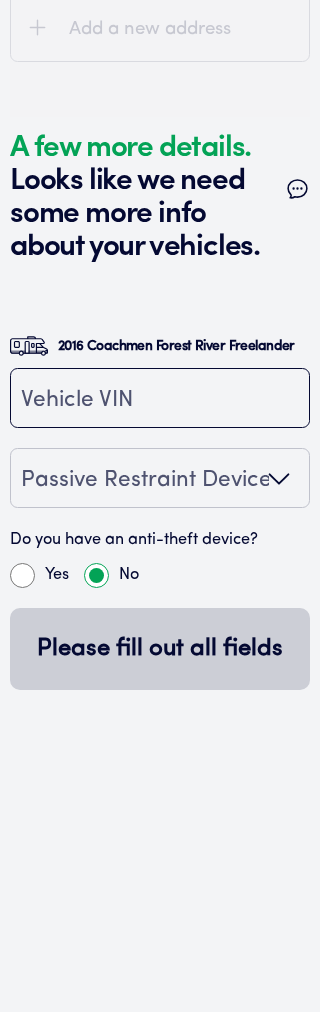 click at bounding box center [160, 400] 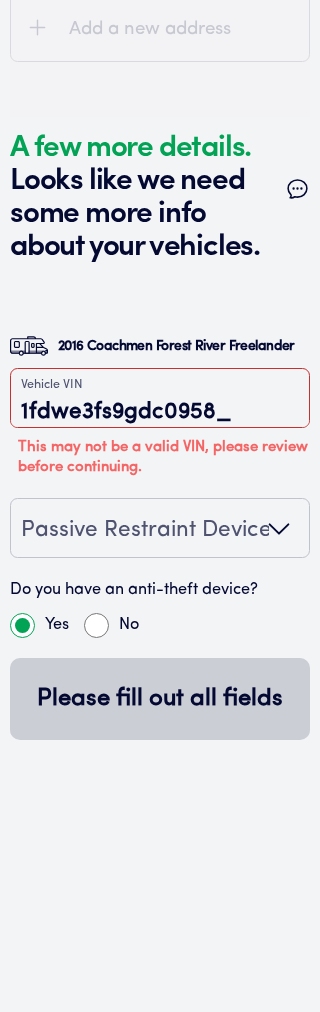 type on "1fdwe3fs9gdc09581" 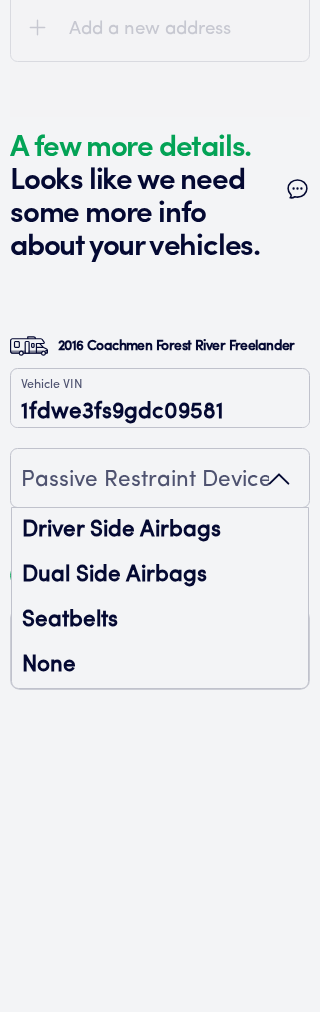 click on "Passive Restraint Device" at bounding box center [160, 479] 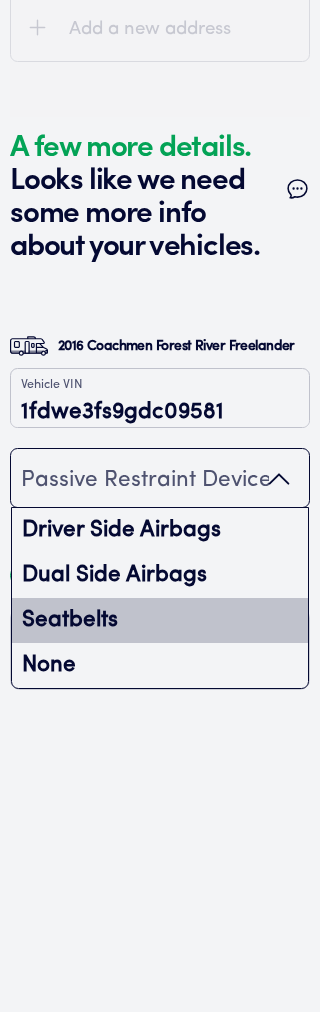 click on "Seatbelts" at bounding box center (160, 620) 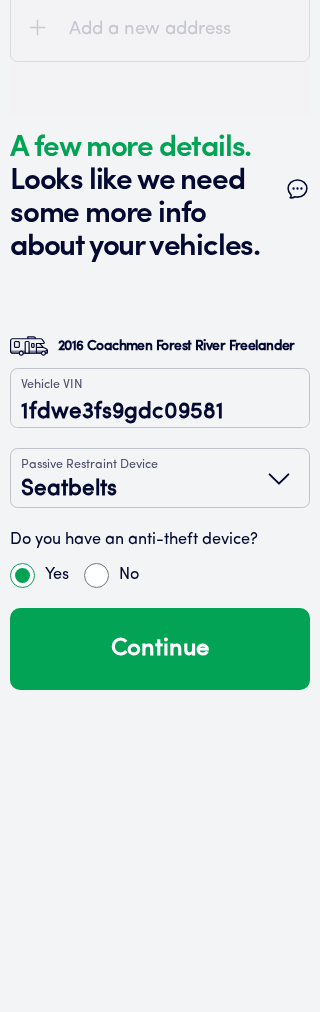 click on "Continue" at bounding box center [160, 649] 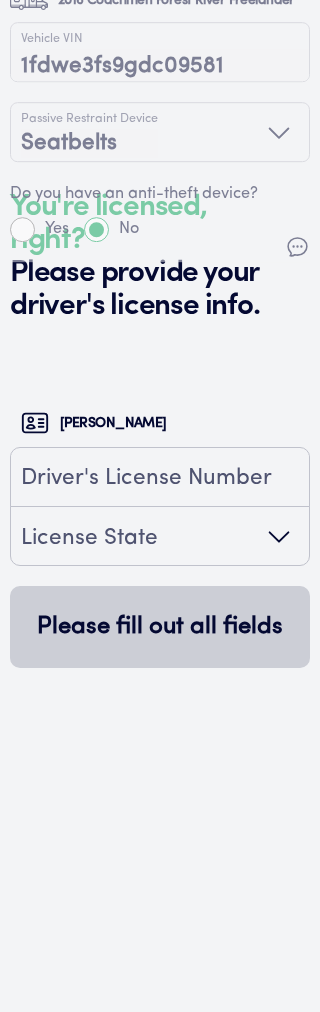 scroll, scrollTop: 4217, scrollLeft: 0, axis: vertical 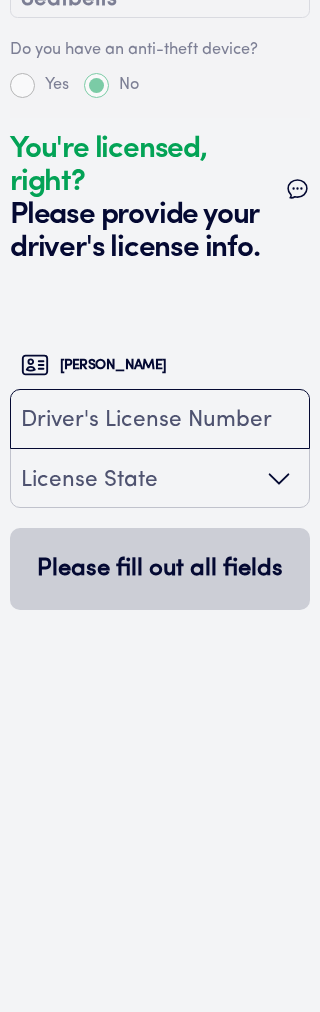 click at bounding box center (160, 420) 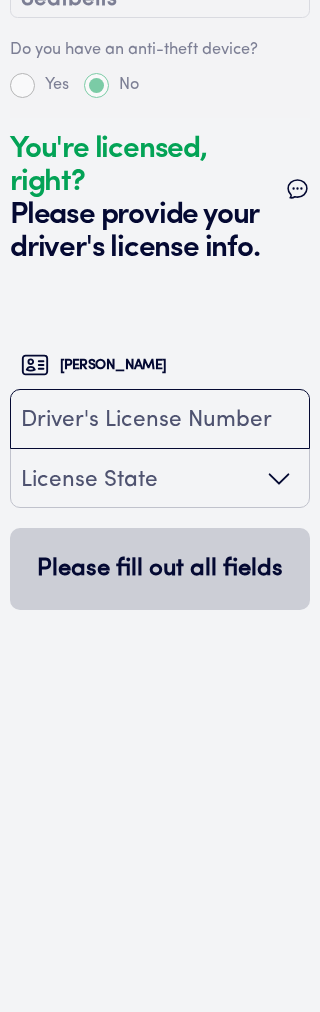 type on "3" 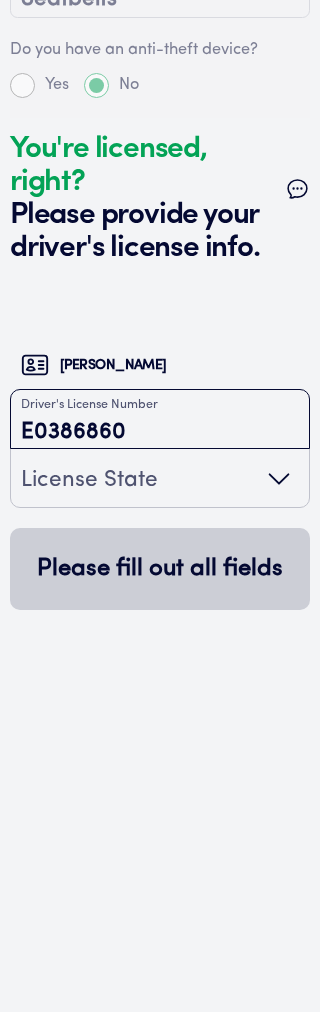 type on "E0386860" 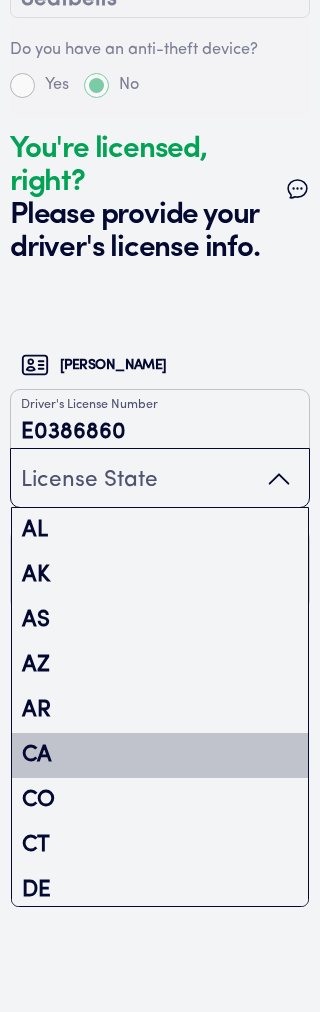 click on "CA" at bounding box center (160, 755) 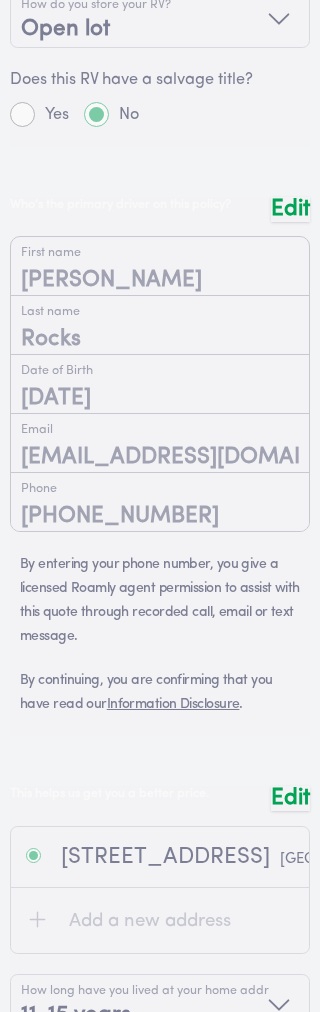 scroll, scrollTop: 1103, scrollLeft: 0, axis: vertical 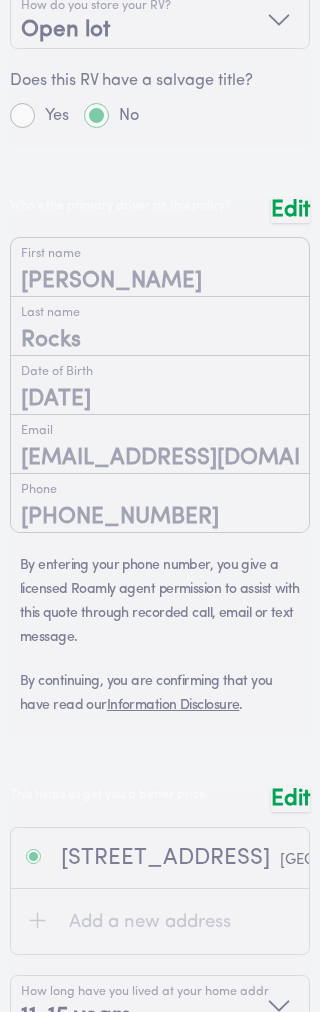 click on "Edit" at bounding box center [290, 210] 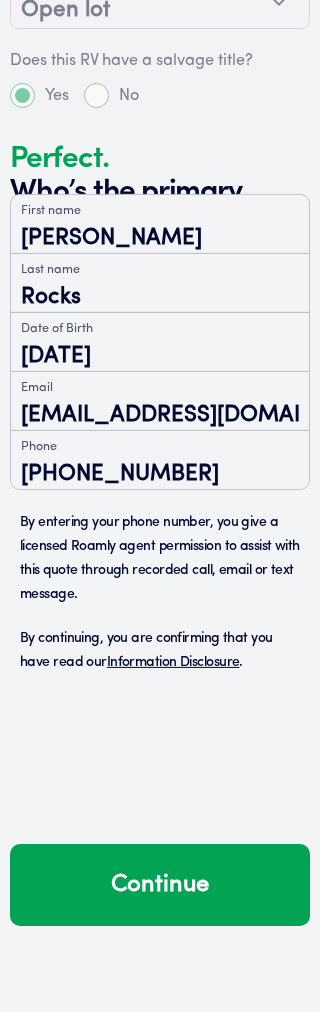 scroll, scrollTop: 1130, scrollLeft: 0, axis: vertical 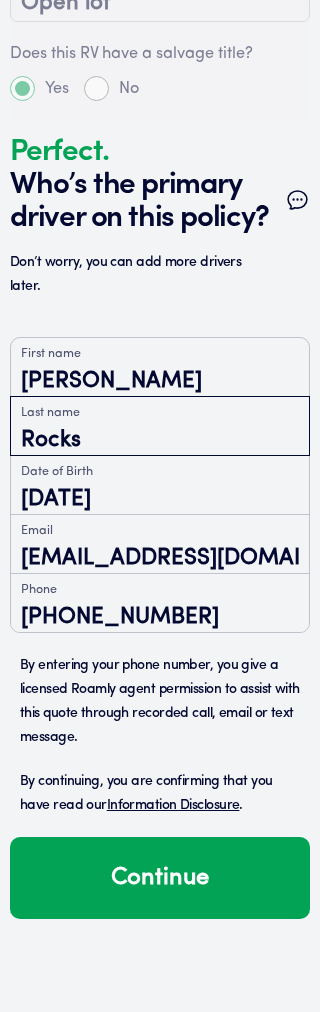 click on "Rocks" at bounding box center (160, 439) 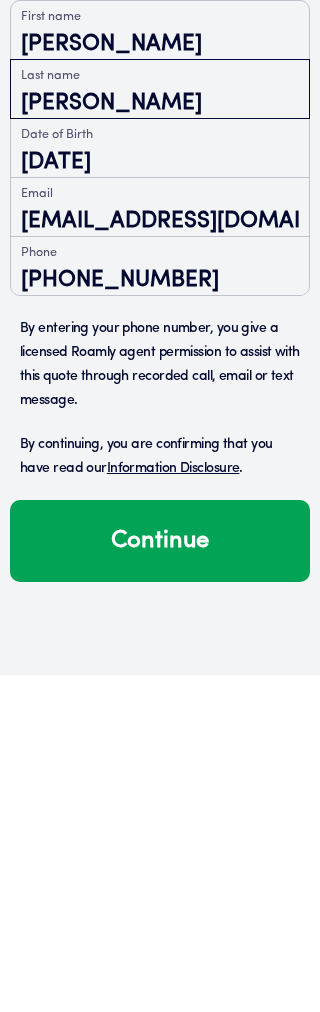 type on "[PERSON_NAME]" 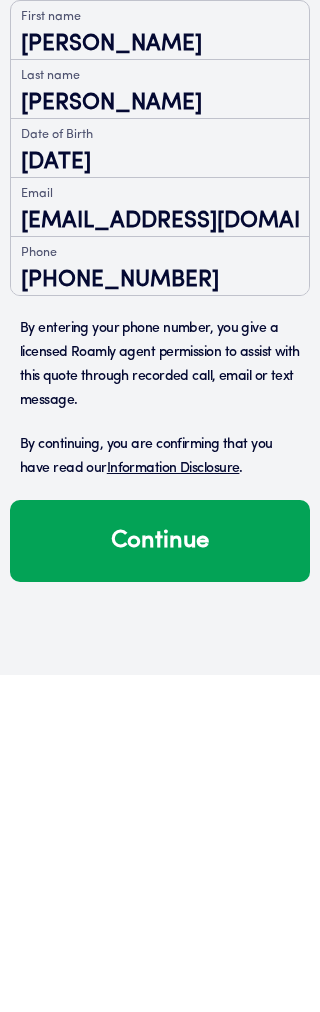 click on "Continue" at bounding box center (160, 878) 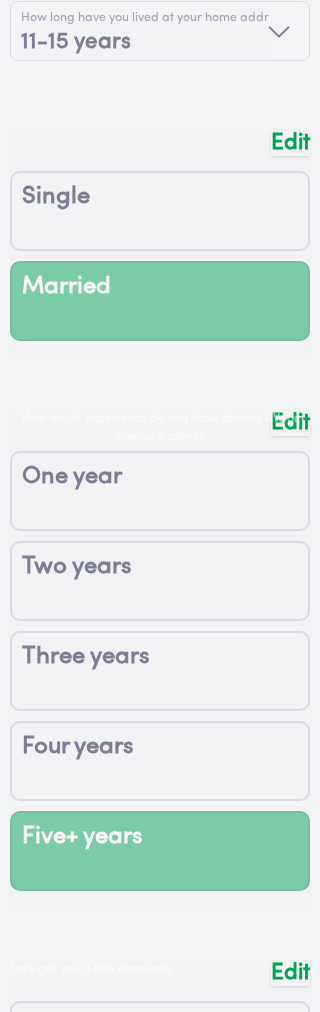 scroll, scrollTop: 4217, scrollLeft: 0, axis: vertical 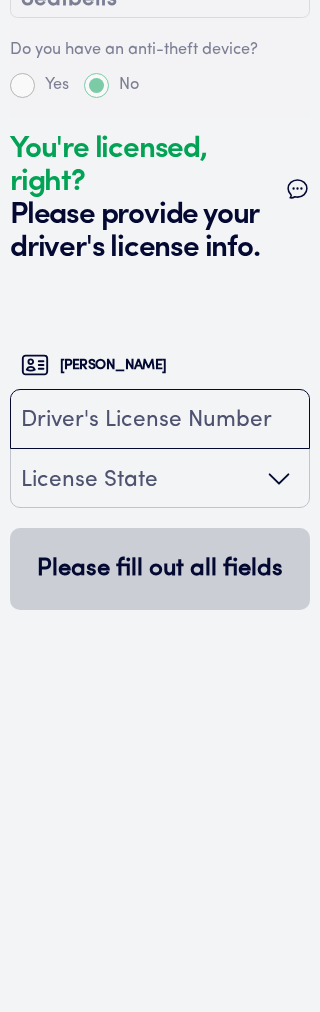 click at bounding box center [160, 420] 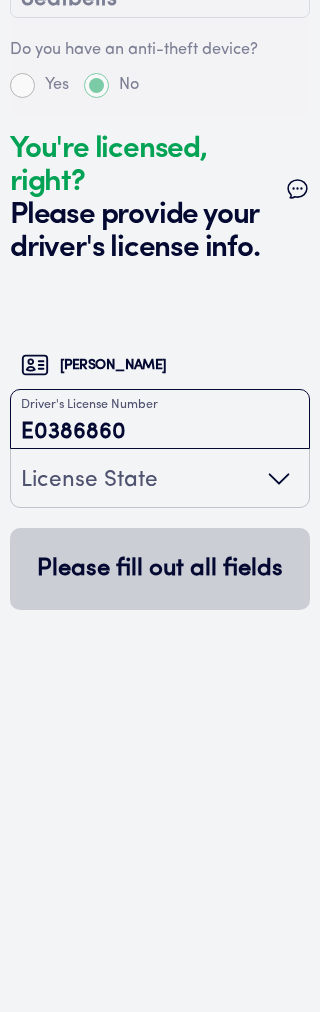 type on "E0386860" 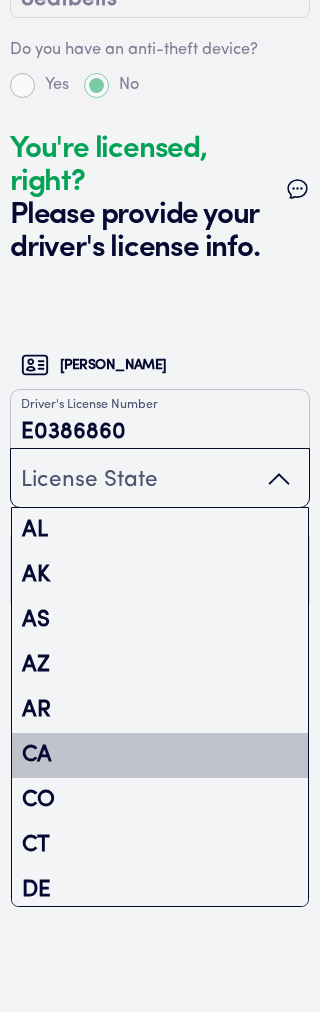 click on "CA" at bounding box center [160, 755] 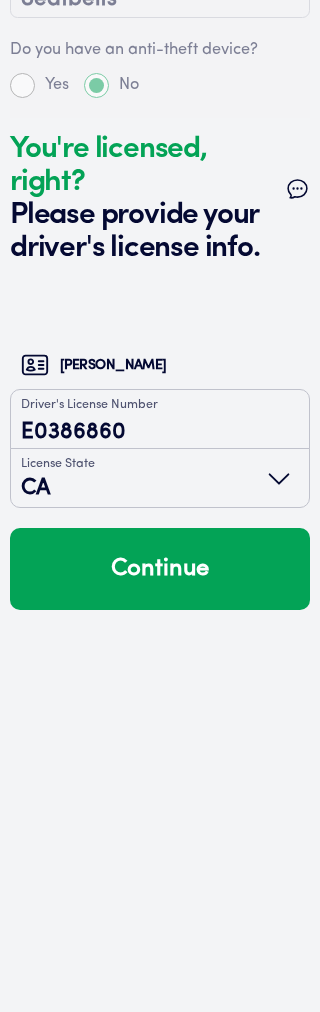 click on "Continue" at bounding box center (160, 569) 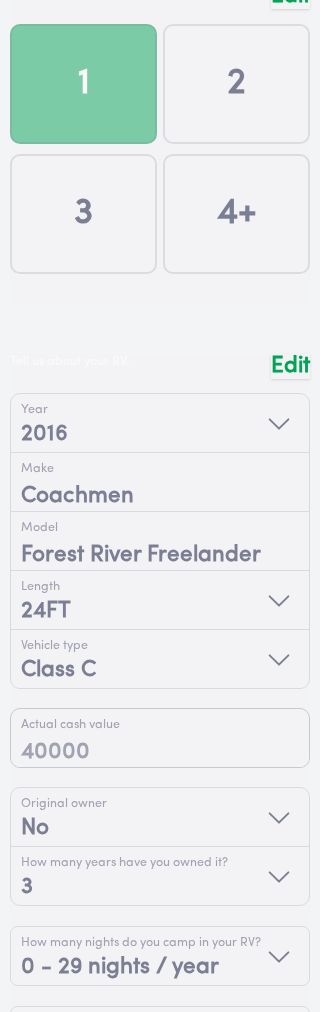 scroll, scrollTop: 0, scrollLeft: 0, axis: both 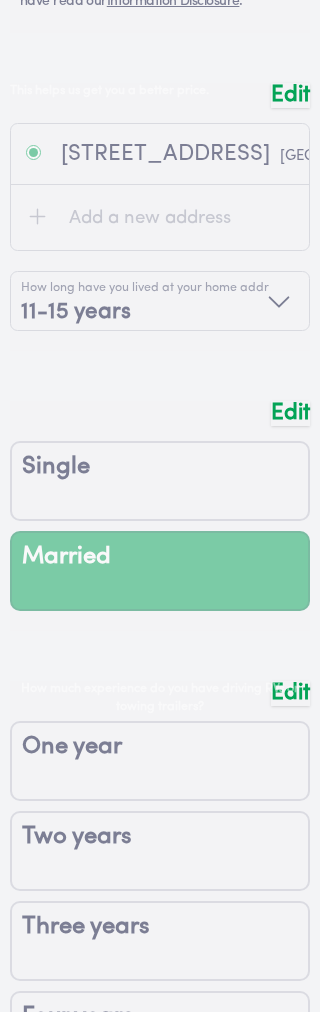 click at bounding box center (160, 516) 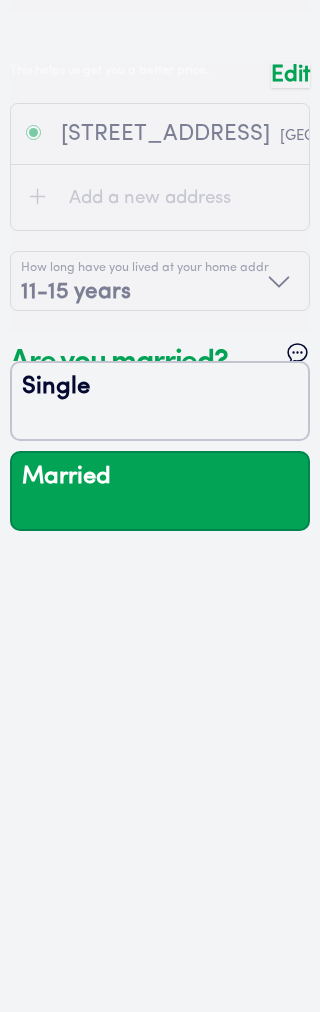 scroll, scrollTop: 1912, scrollLeft: 0, axis: vertical 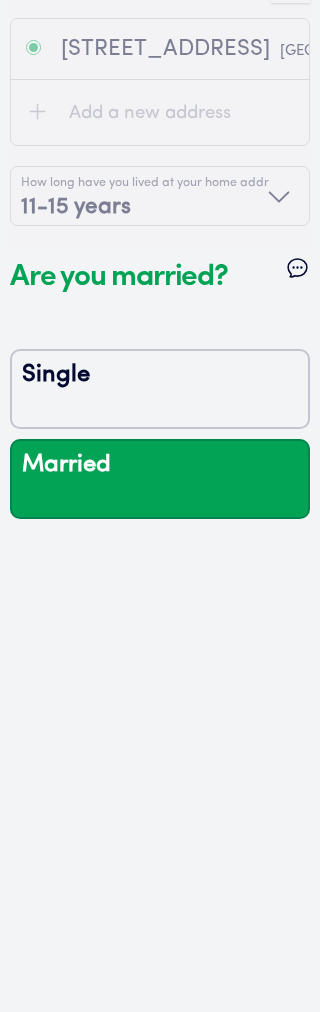 click on "Married" at bounding box center (160, 478) 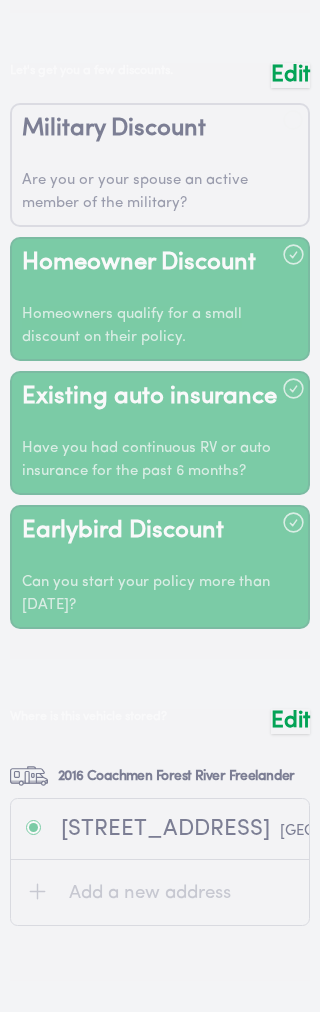 scroll, scrollTop: 4617, scrollLeft: 0, axis: vertical 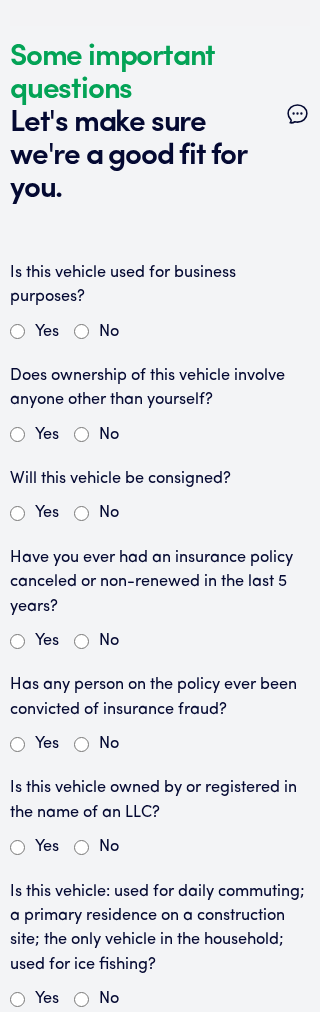 click on "No" at bounding box center (81, 331) 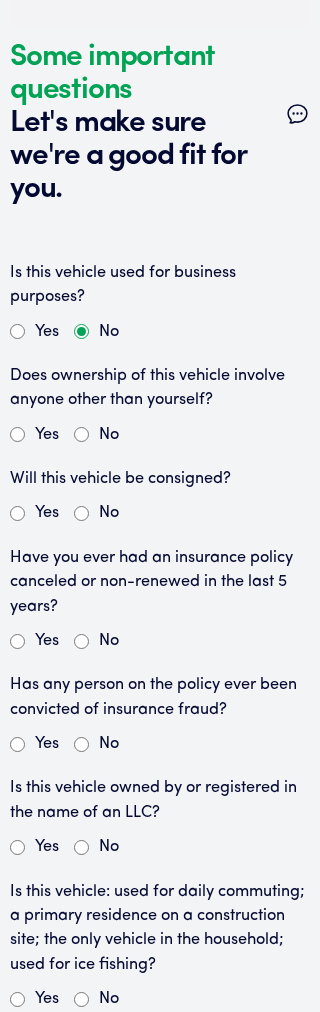 radio on "true" 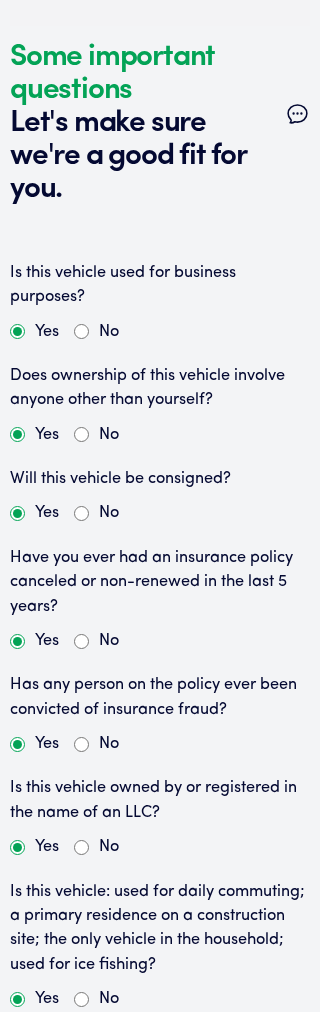 click on "Yes" at bounding box center (17, 434) 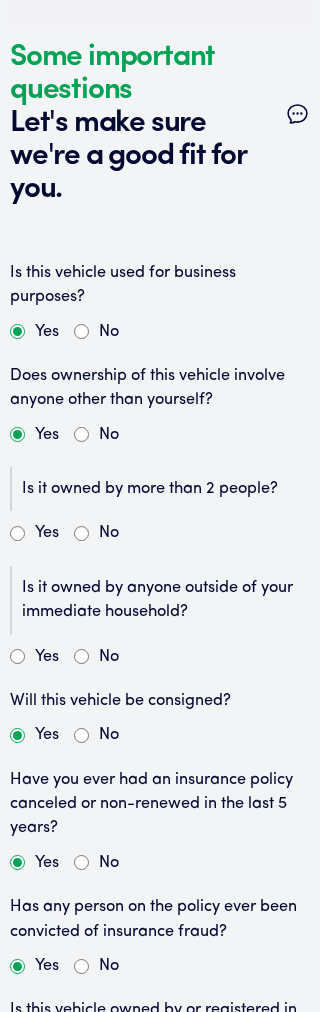 click on "No" at bounding box center [81, 533] 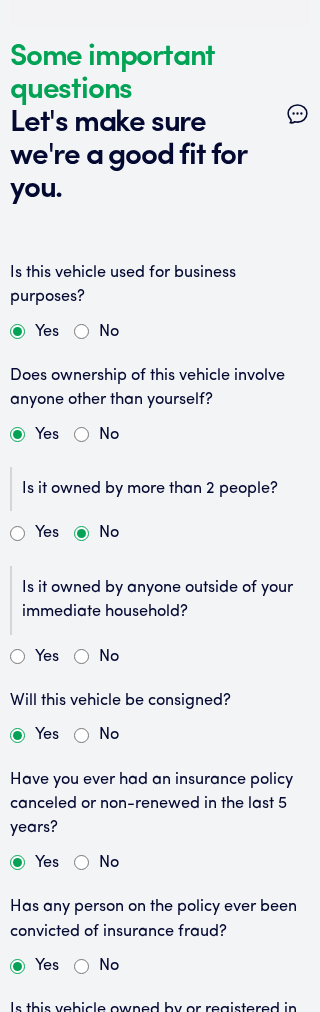 radio on "true" 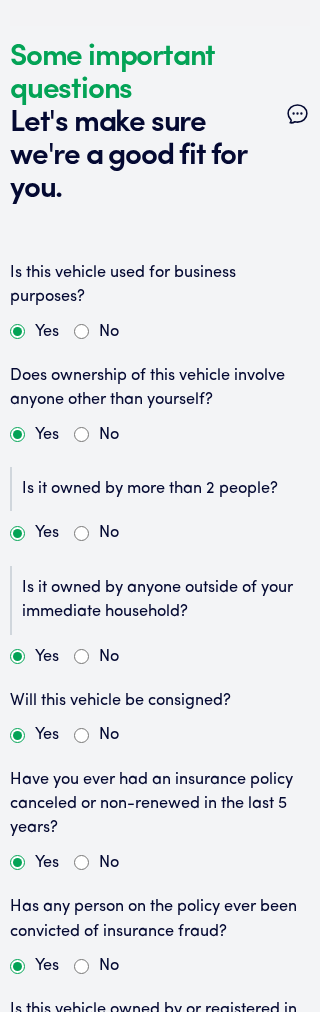click on "No" at bounding box center [81, 656] 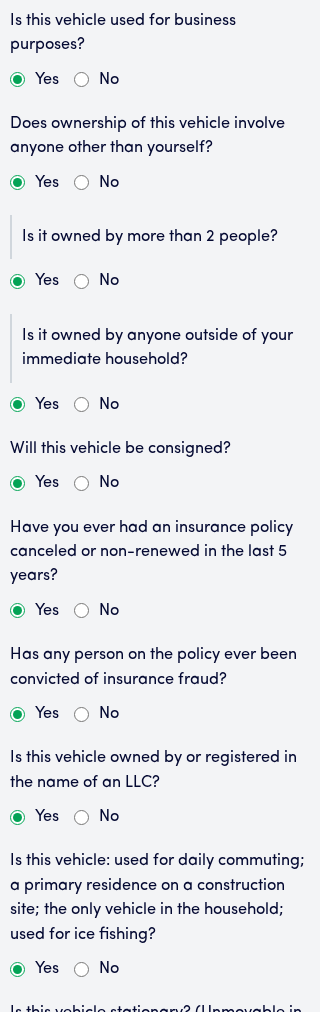 scroll, scrollTop: 4911, scrollLeft: 0, axis: vertical 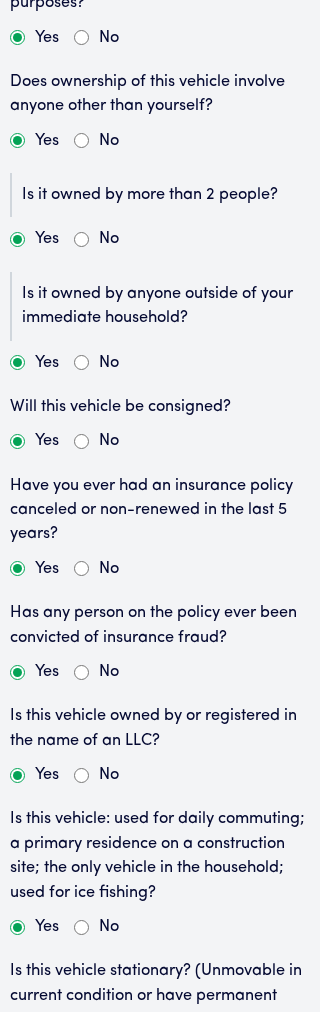click on "No" at bounding box center [96, 775] 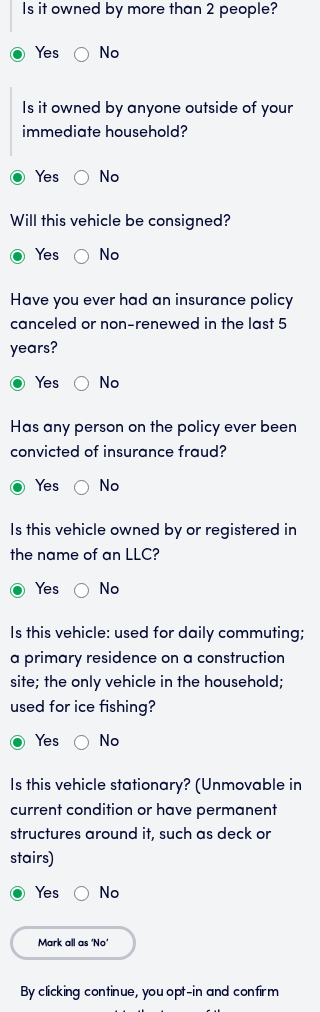 scroll, scrollTop: 5103, scrollLeft: 0, axis: vertical 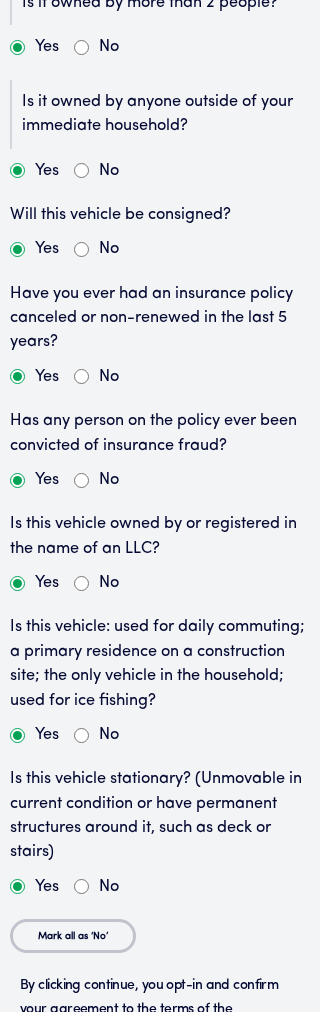 click on "No" at bounding box center (81, 735) 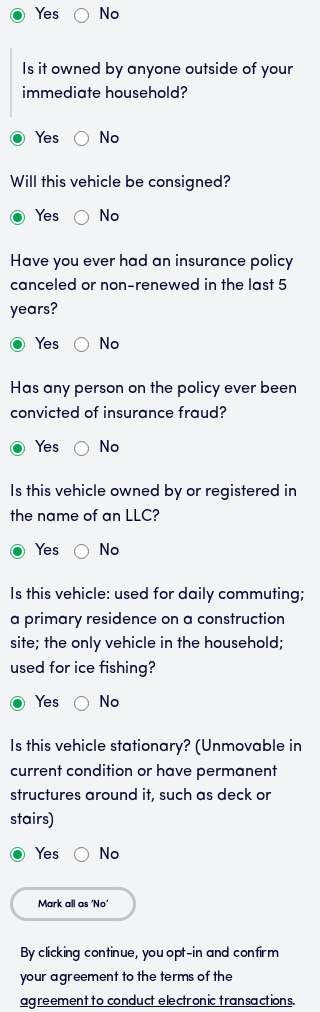 scroll, scrollTop: 5161, scrollLeft: 0, axis: vertical 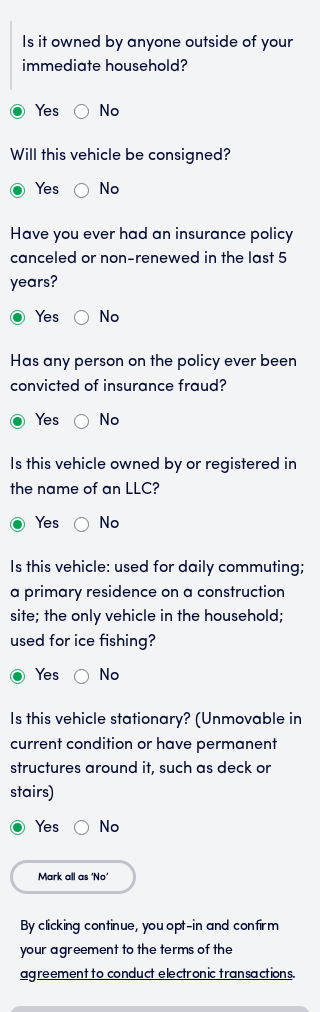 click on "No" at bounding box center (81, 828) 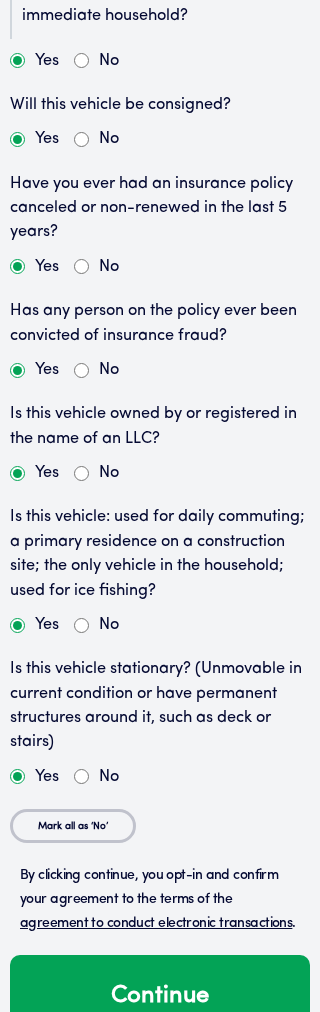 scroll, scrollTop: 5250, scrollLeft: 0, axis: vertical 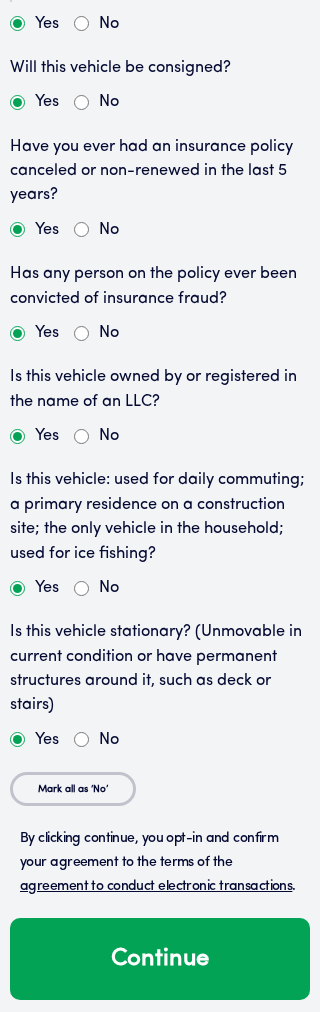 click on "Continue" at bounding box center [160, 959] 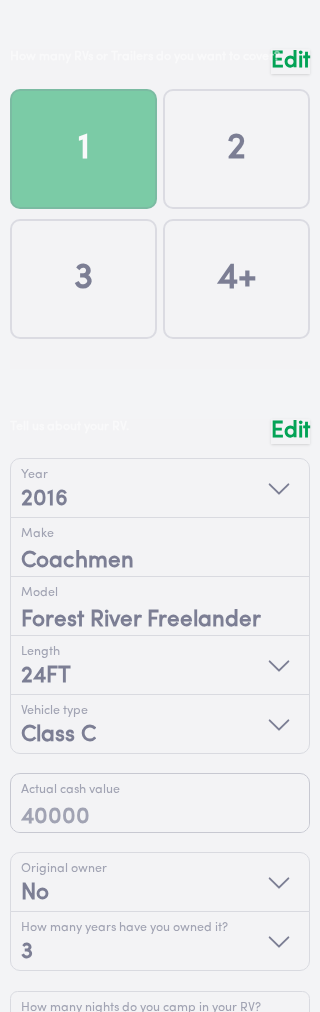 scroll, scrollTop: 0, scrollLeft: 0, axis: both 